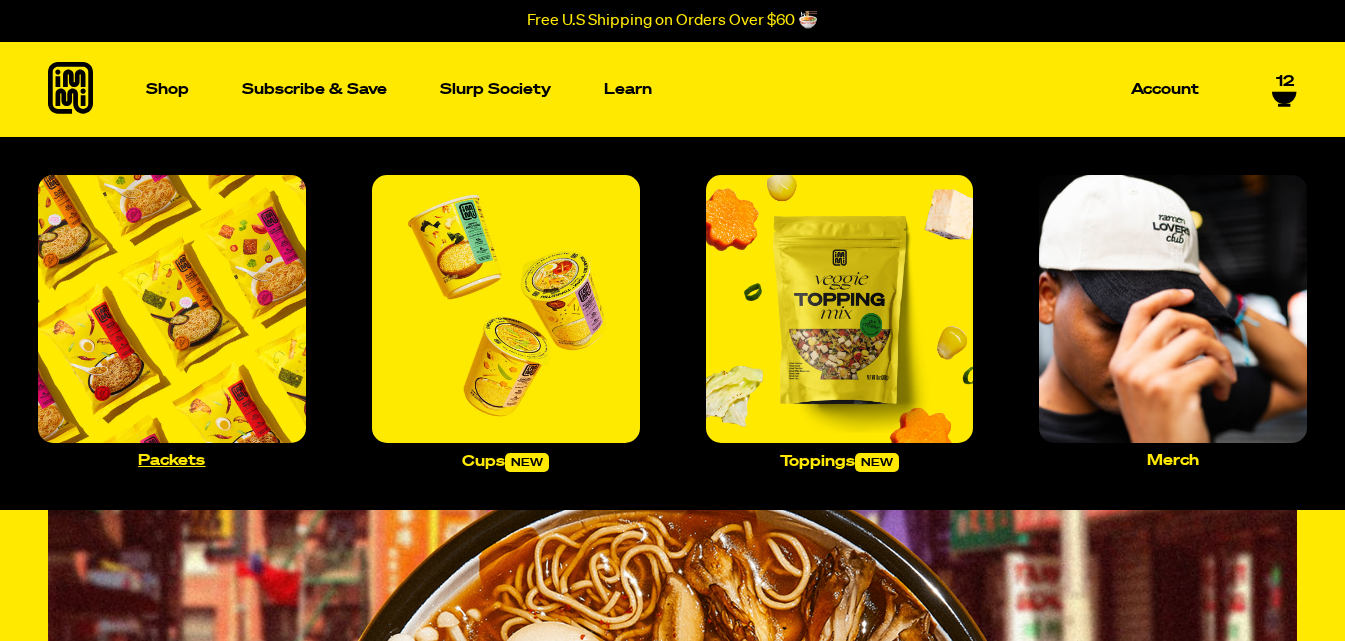 scroll, scrollTop: 0, scrollLeft: 0, axis: both 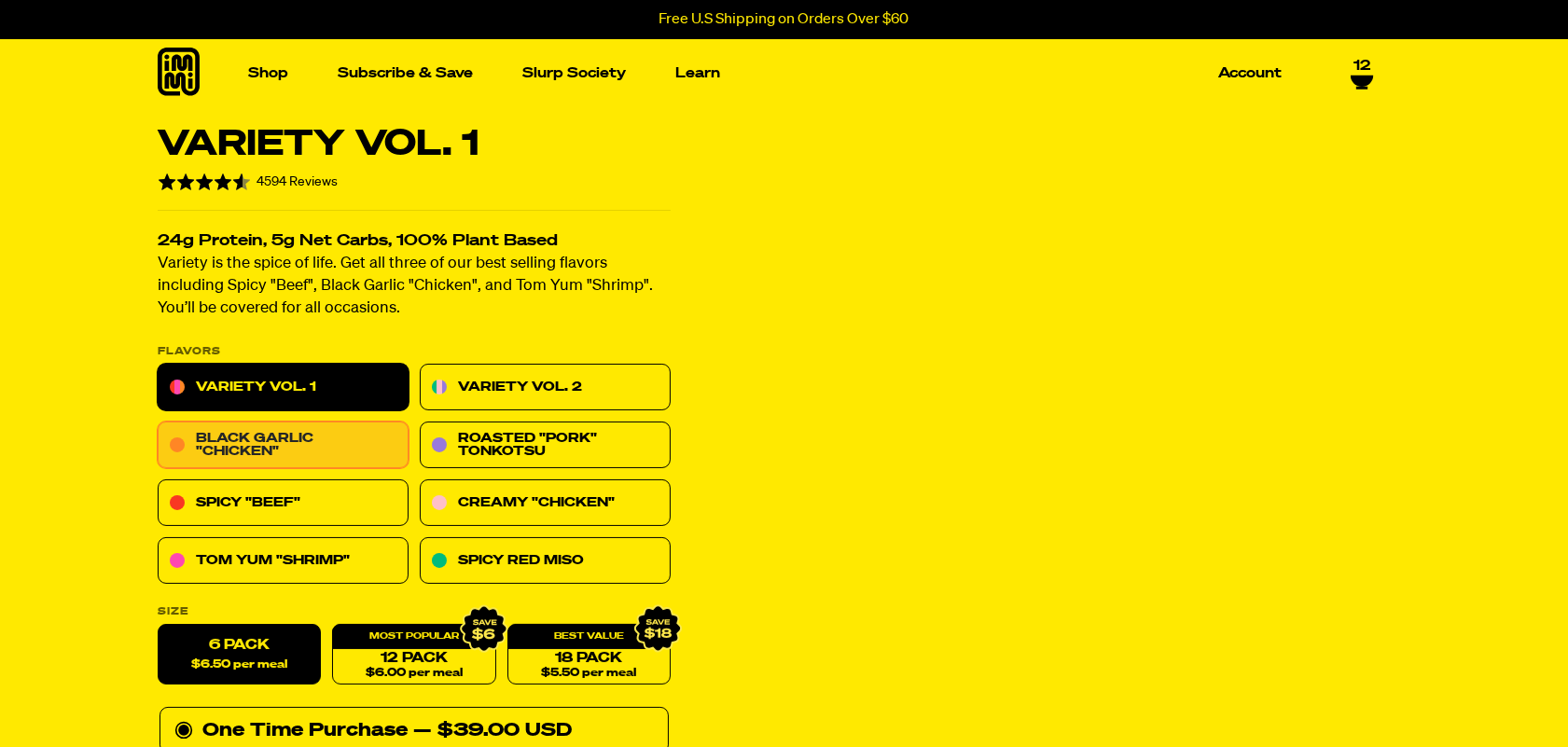 click on "Black Garlic "Chicken"" at bounding box center [283, 446] 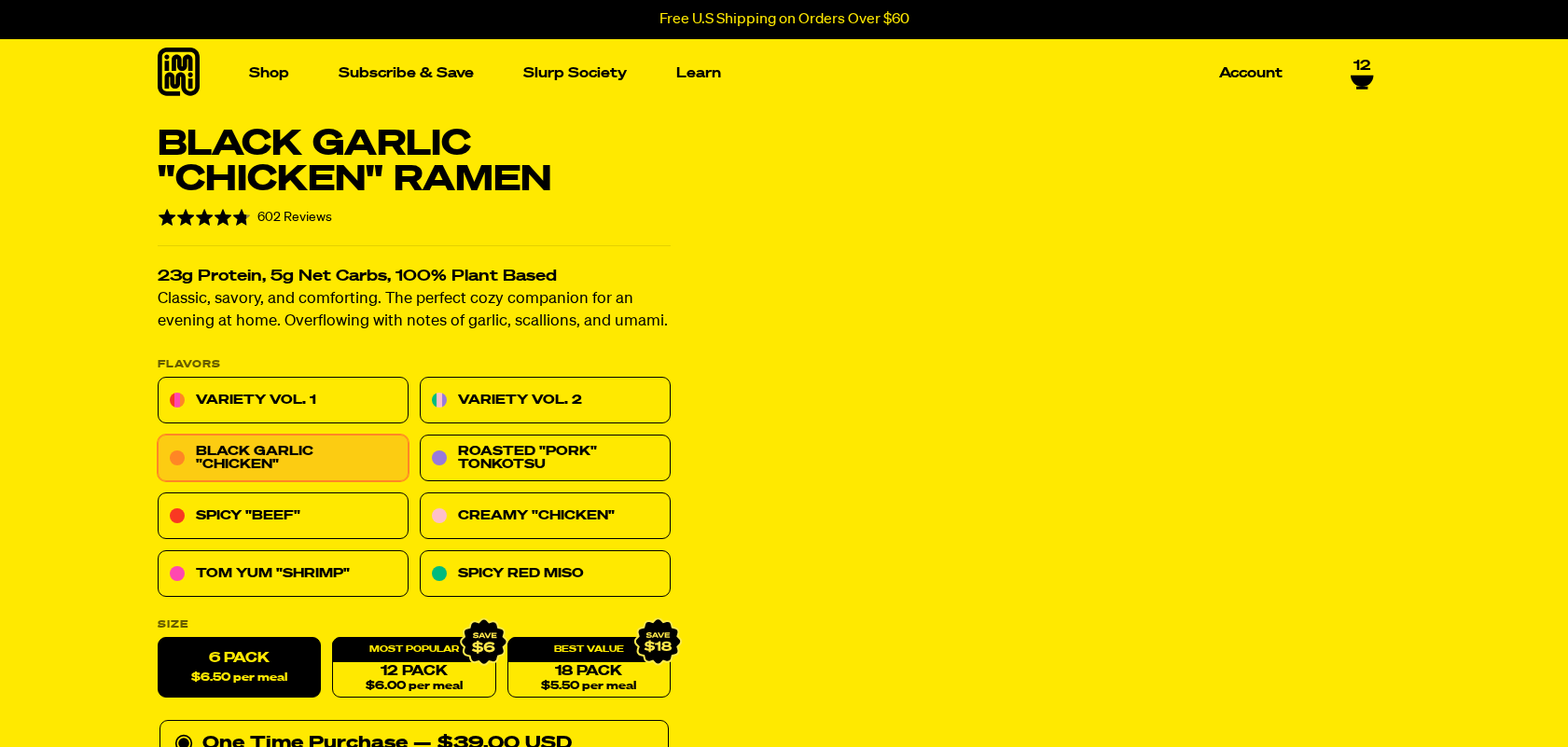 scroll, scrollTop: 0, scrollLeft: 0, axis: both 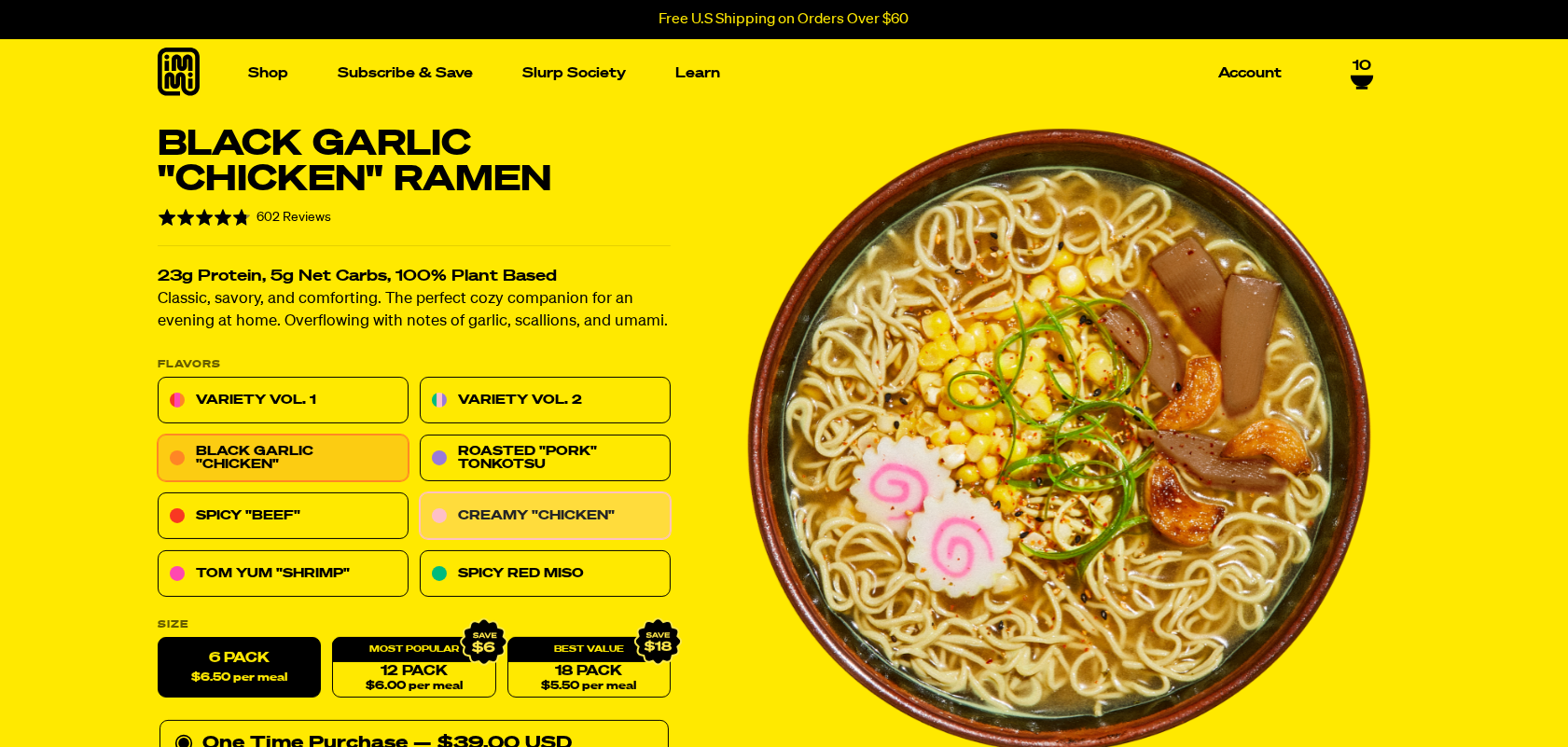 click on "Creamy "Chicken"" at bounding box center (545, 517) 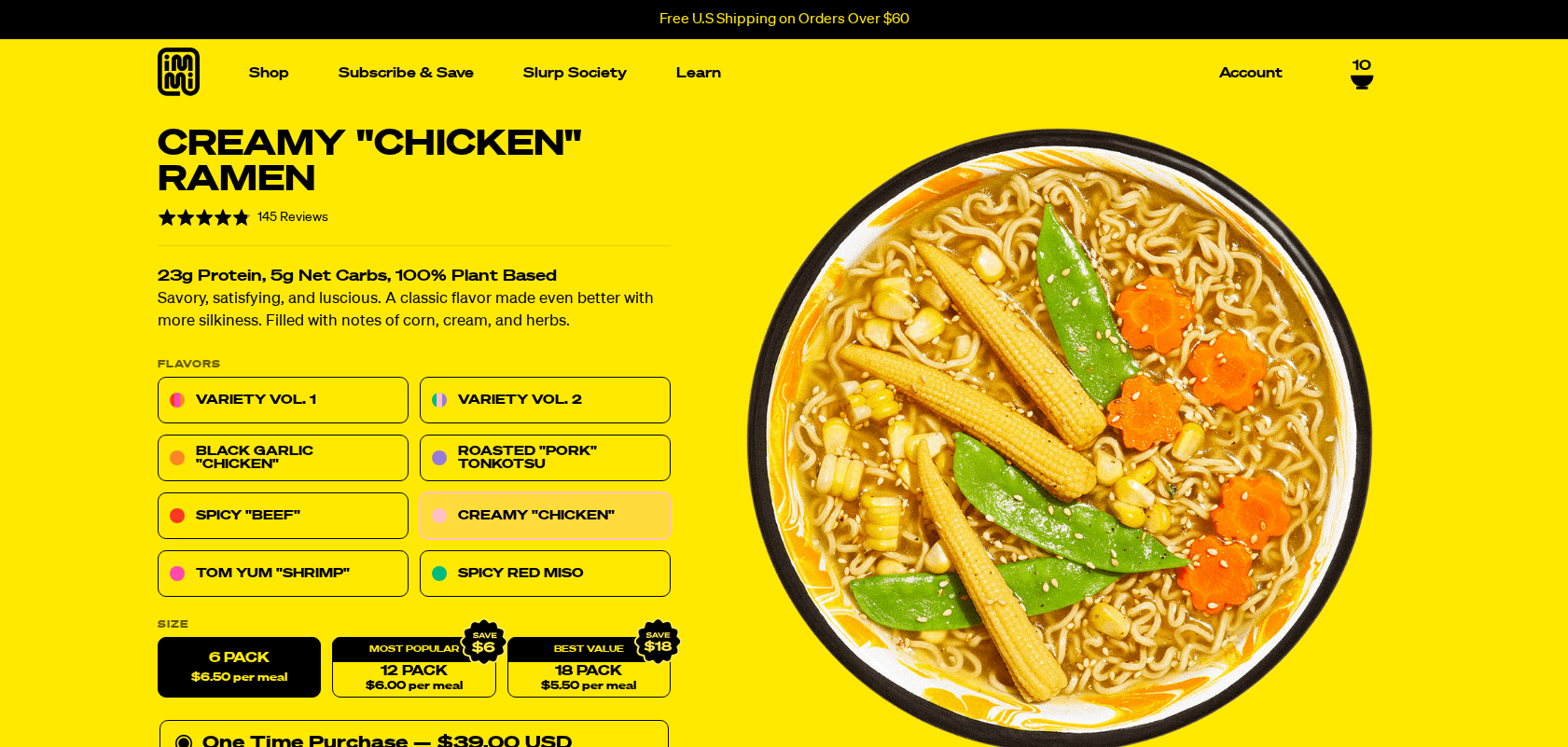 scroll, scrollTop: 0, scrollLeft: 0, axis: both 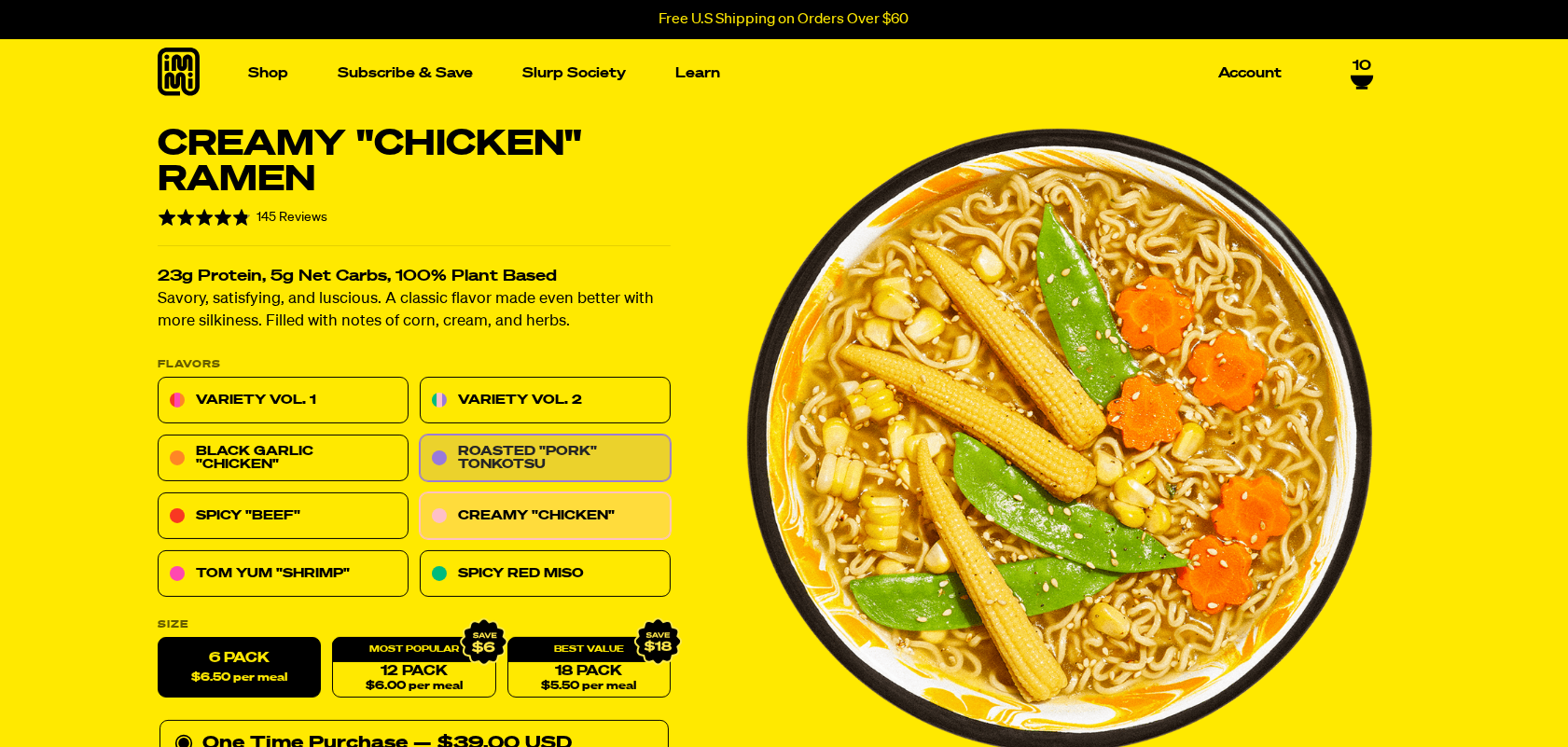 click on "Roasted "Pork" Tonkotsu" at bounding box center (545, 459) 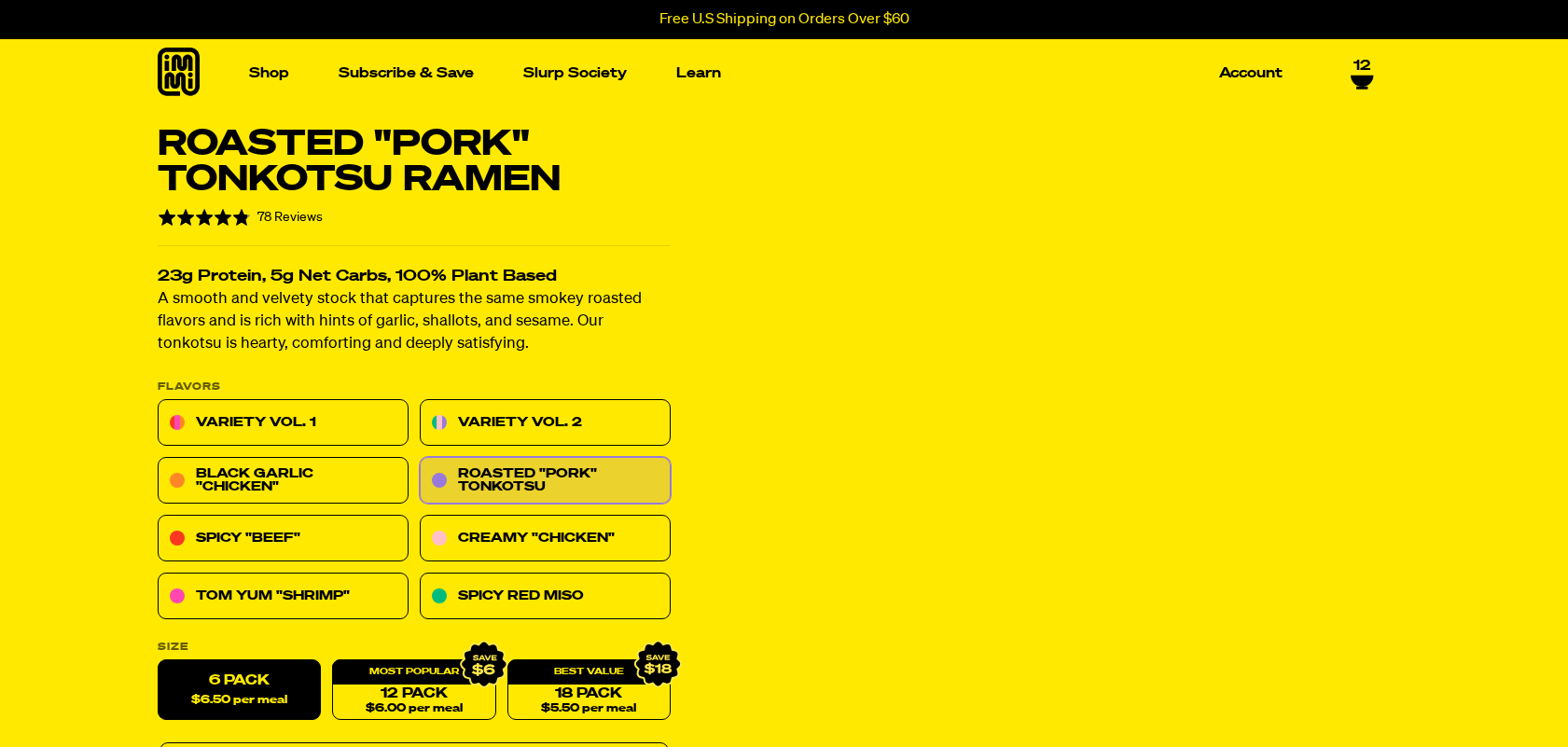 scroll, scrollTop: 0, scrollLeft: 0, axis: both 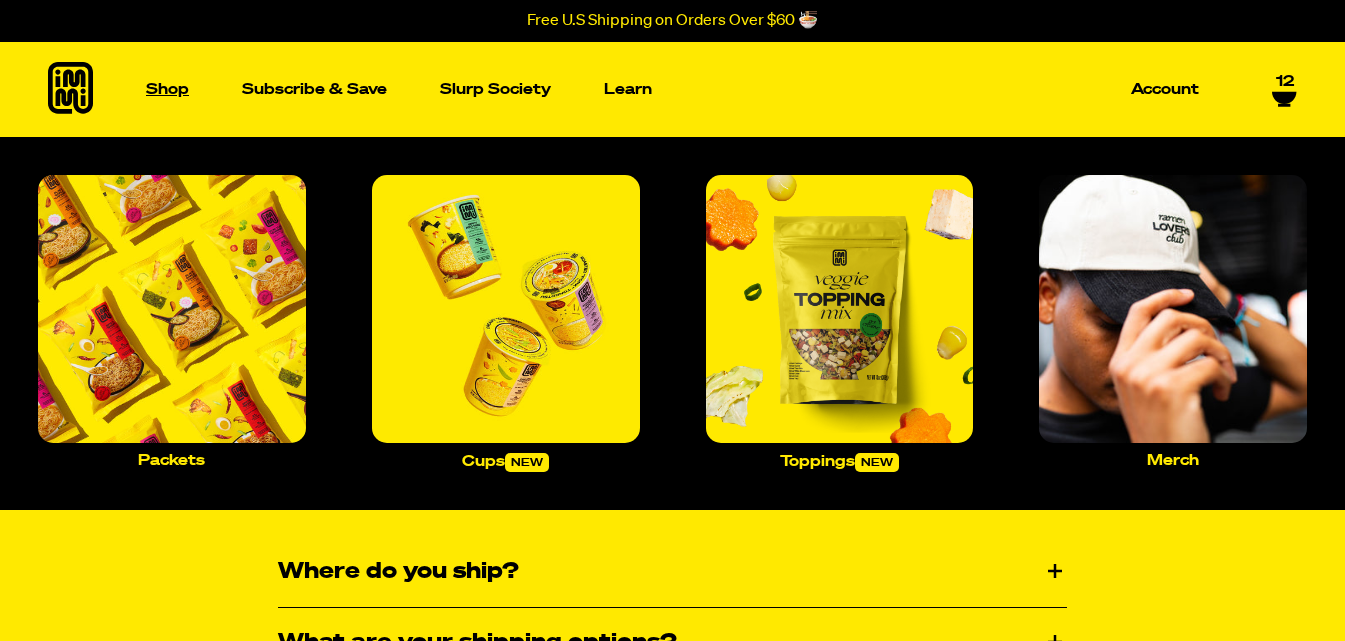 click on "Shop" at bounding box center [167, 89] 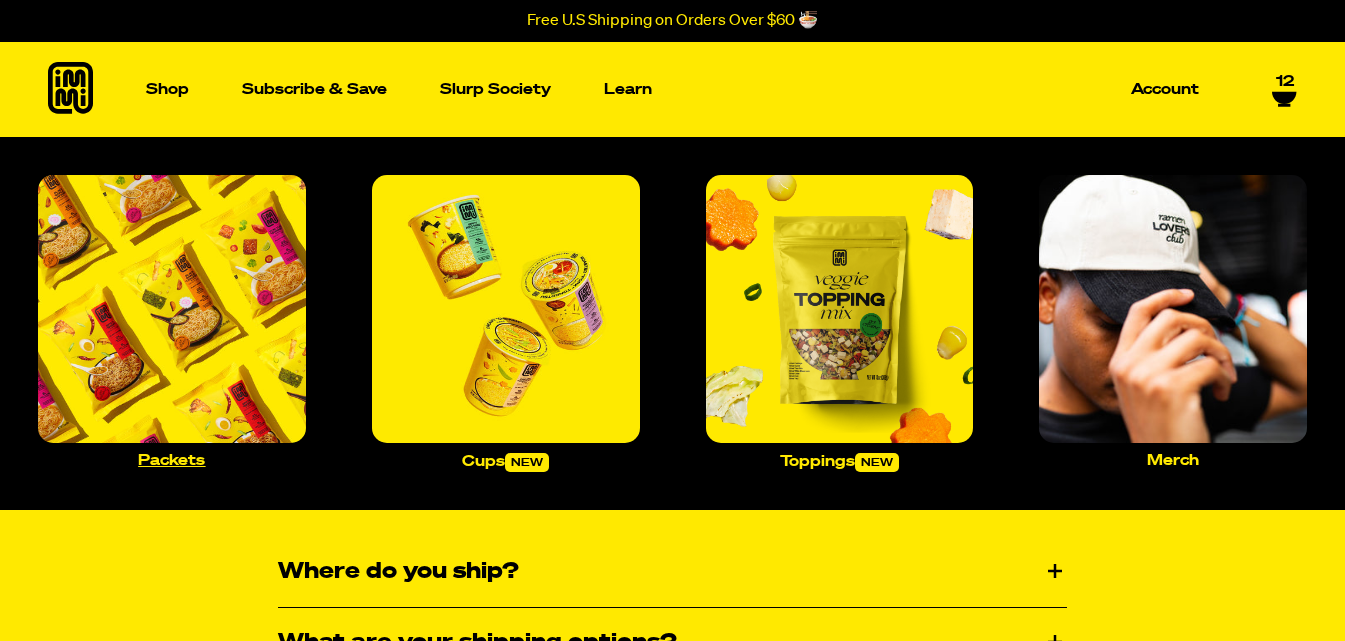 click at bounding box center (172, 309) 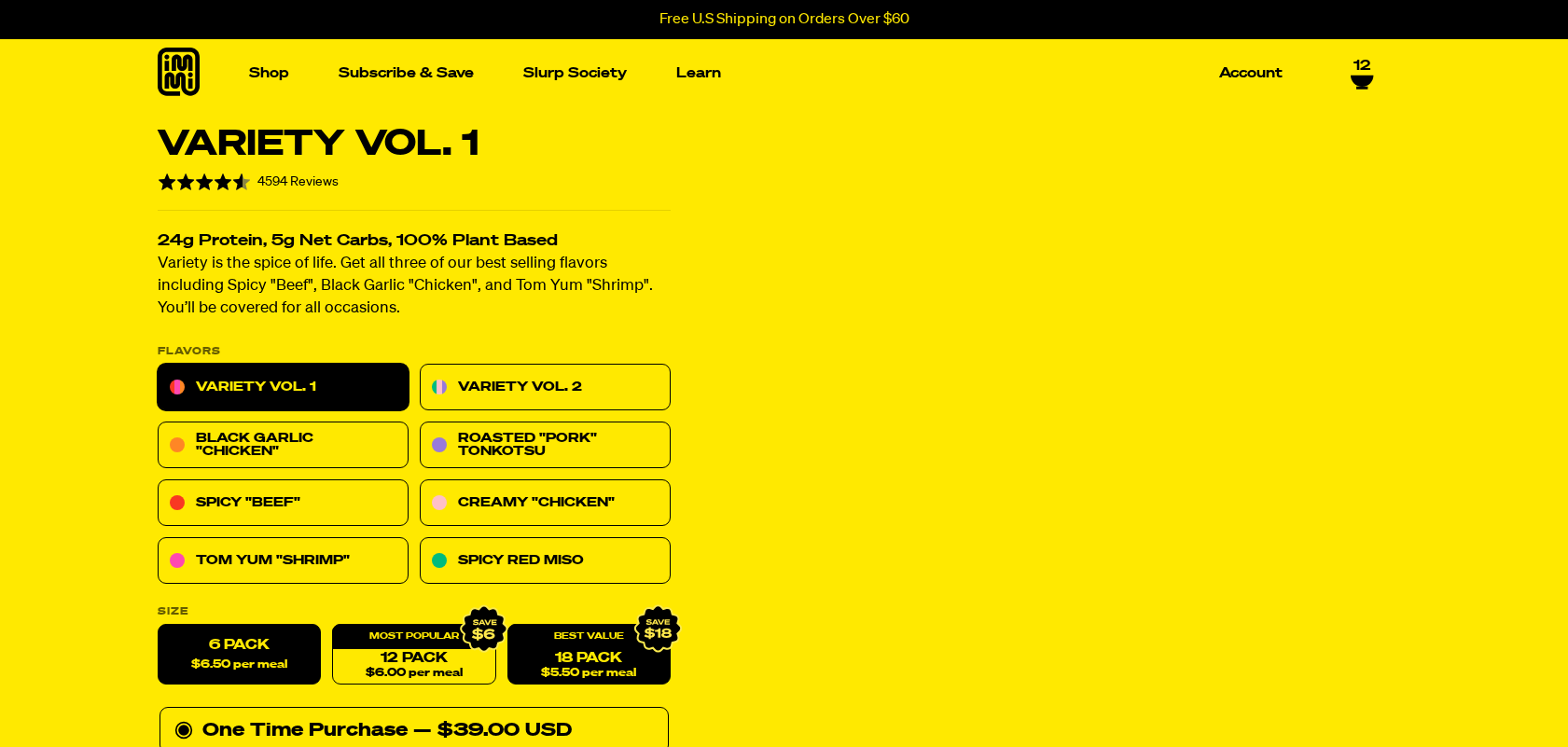 scroll, scrollTop: 0, scrollLeft: 0, axis: both 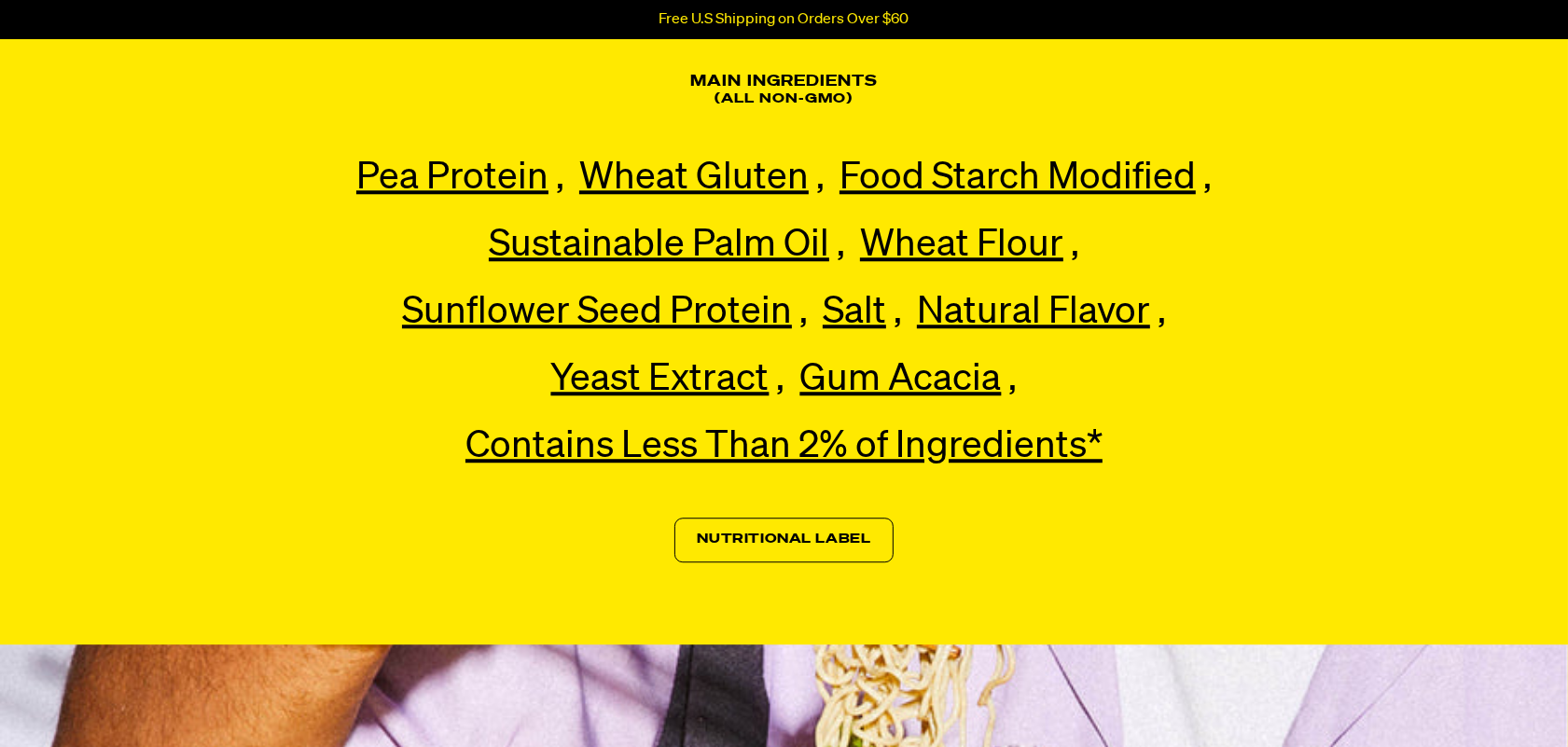 click on "Nutritional Label" at bounding box center [784, 540] 